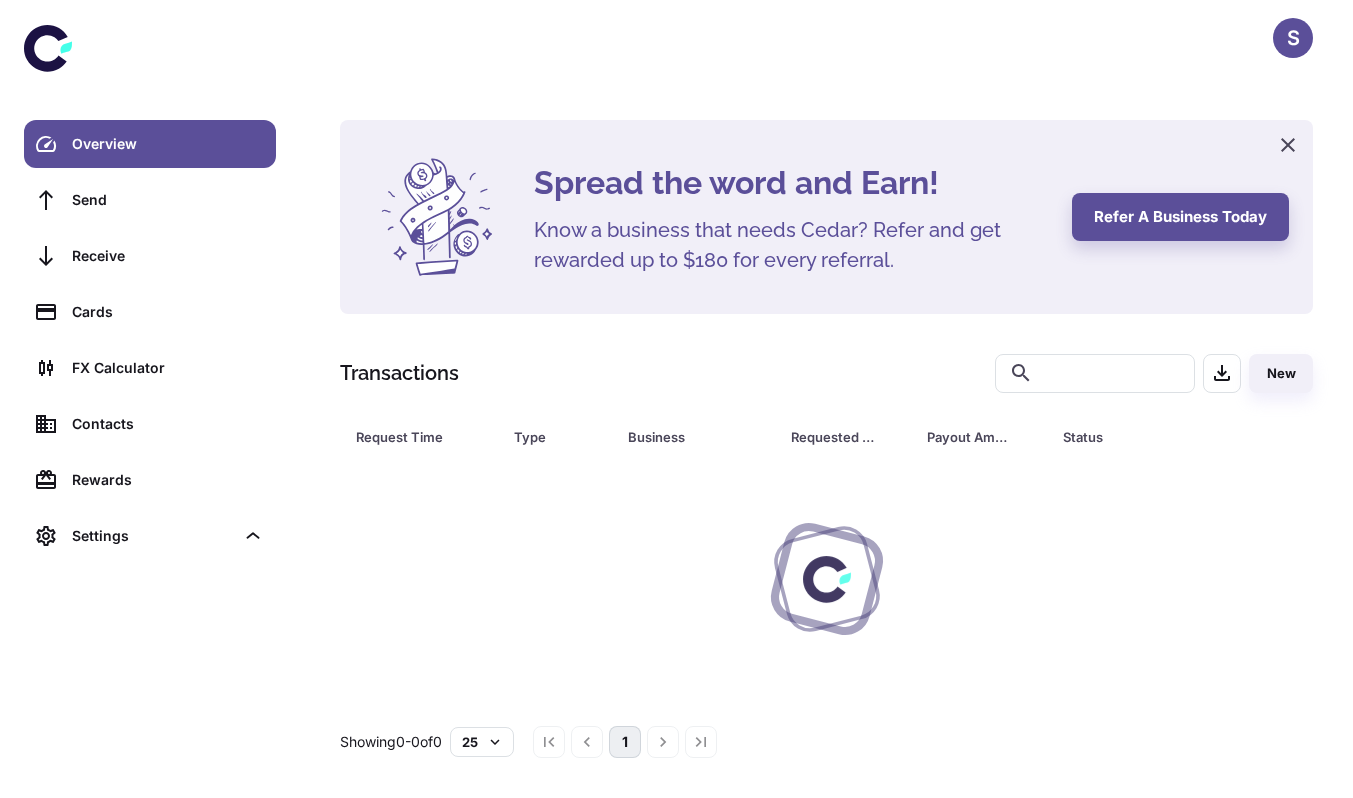 scroll, scrollTop: 0, scrollLeft: 0, axis: both 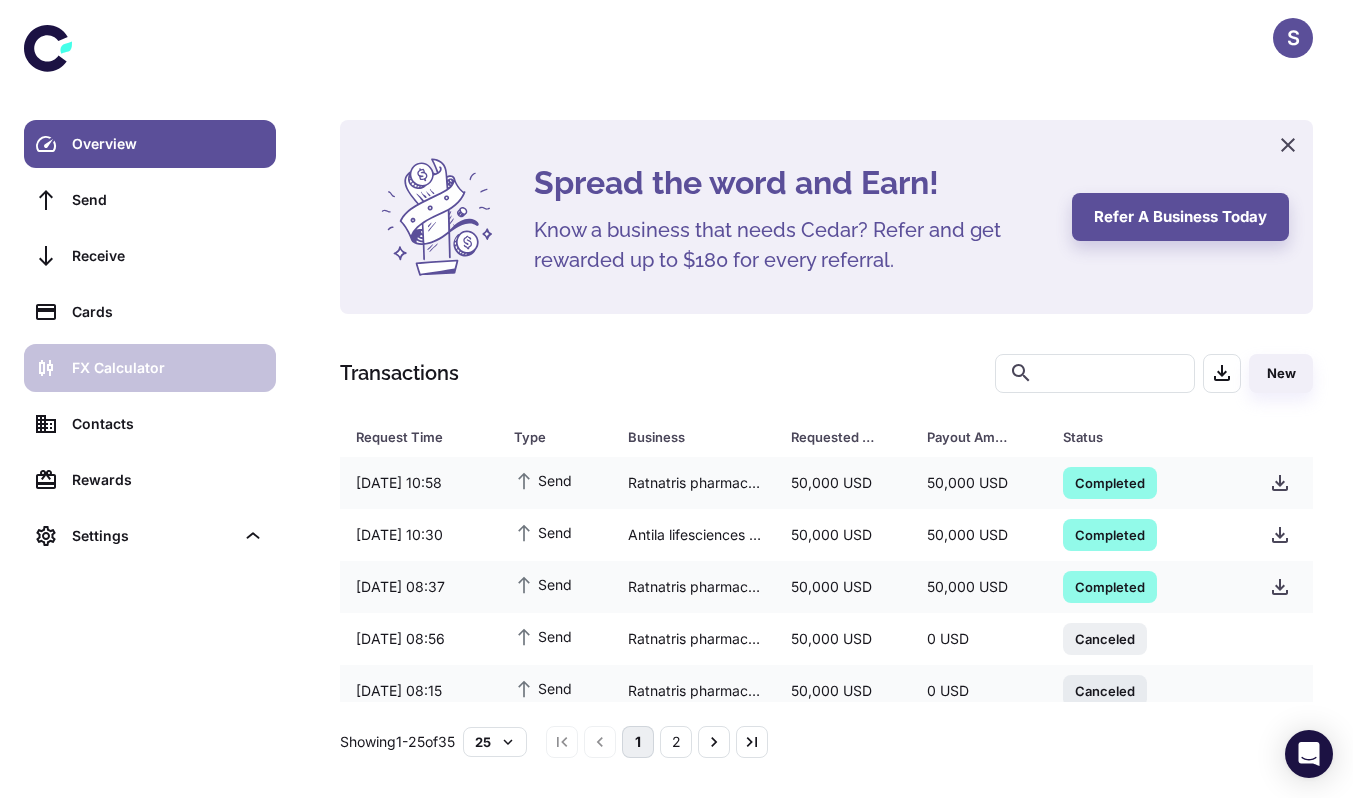 click on "FX Calculator" at bounding box center [150, 368] 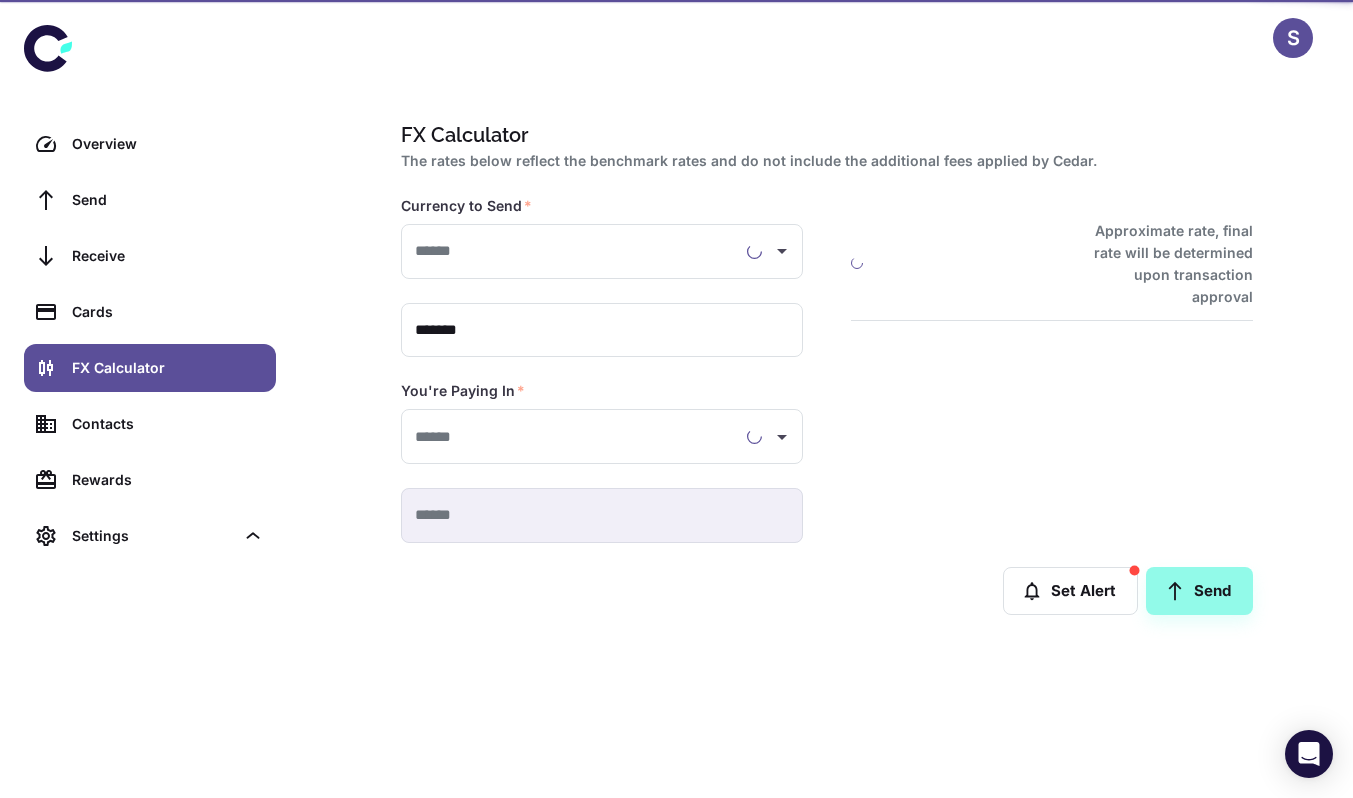 type on "**********" 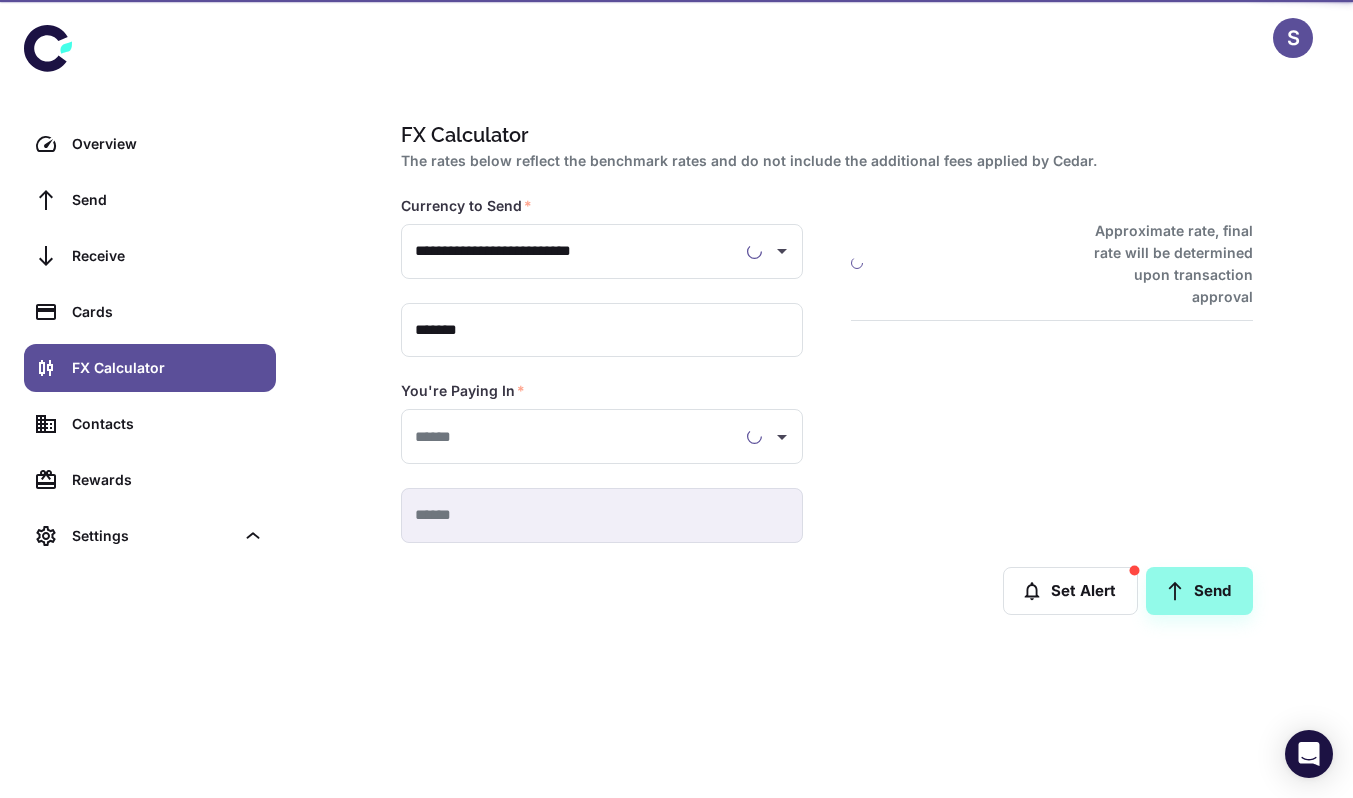 type on "**********" 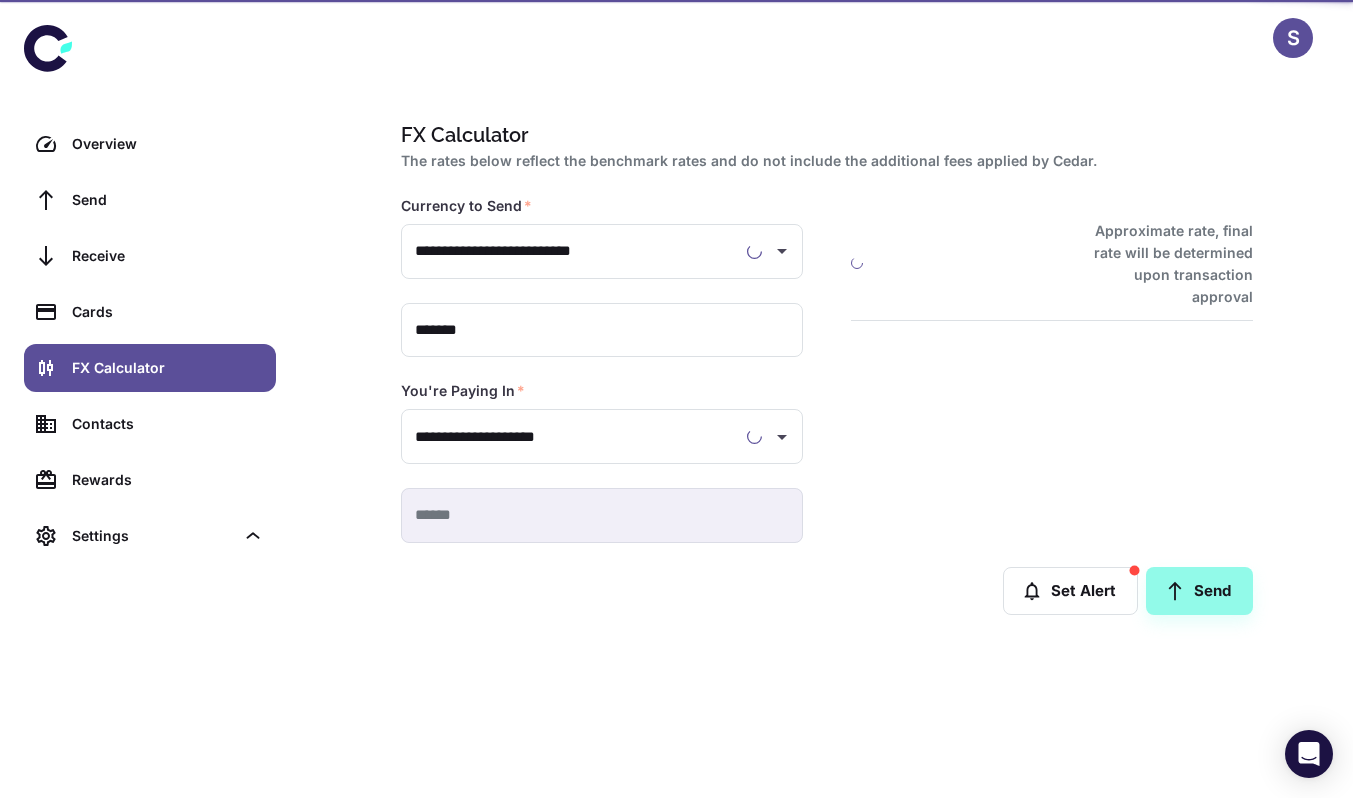 type on "**********" 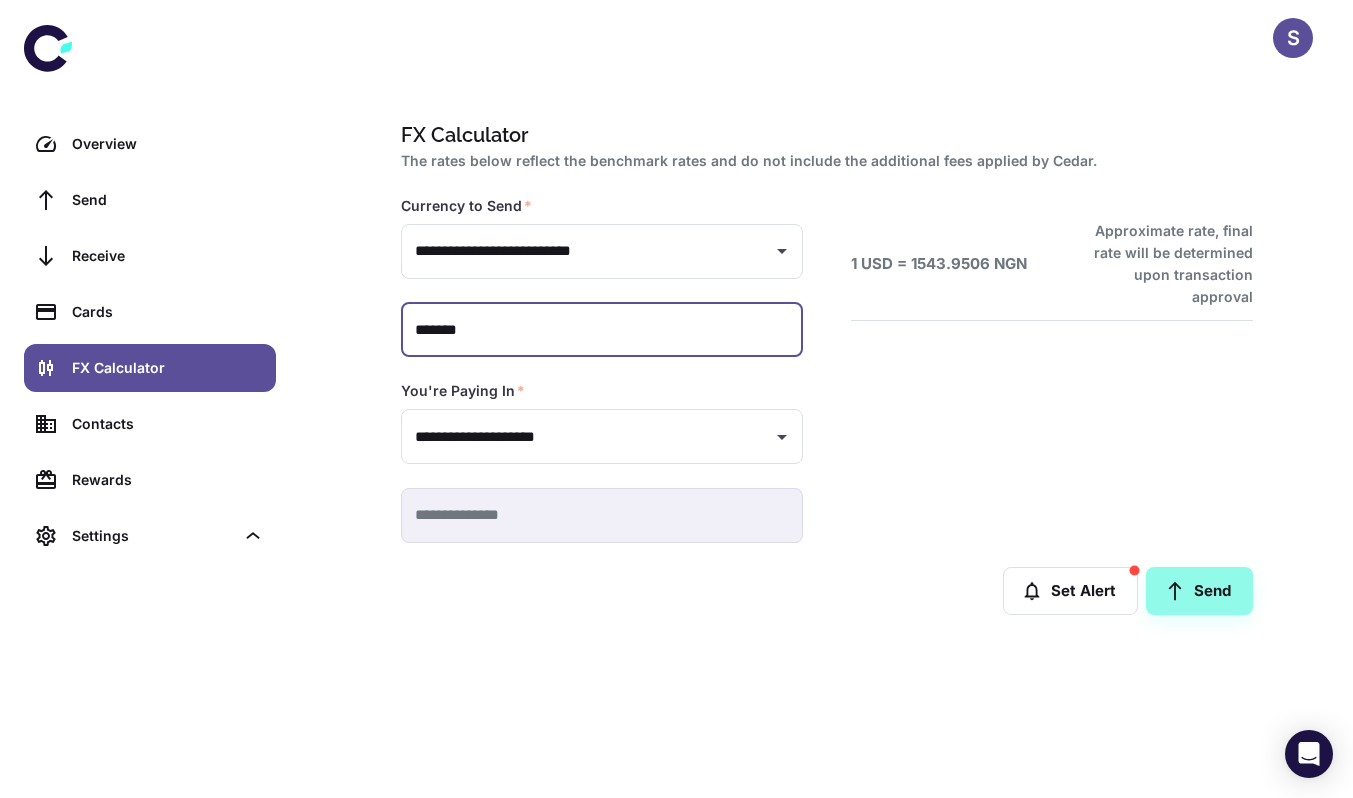 drag, startPoint x: 437, startPoint y: 330, endPoint x: 407, endPoint y: 329, distance: 30.016663 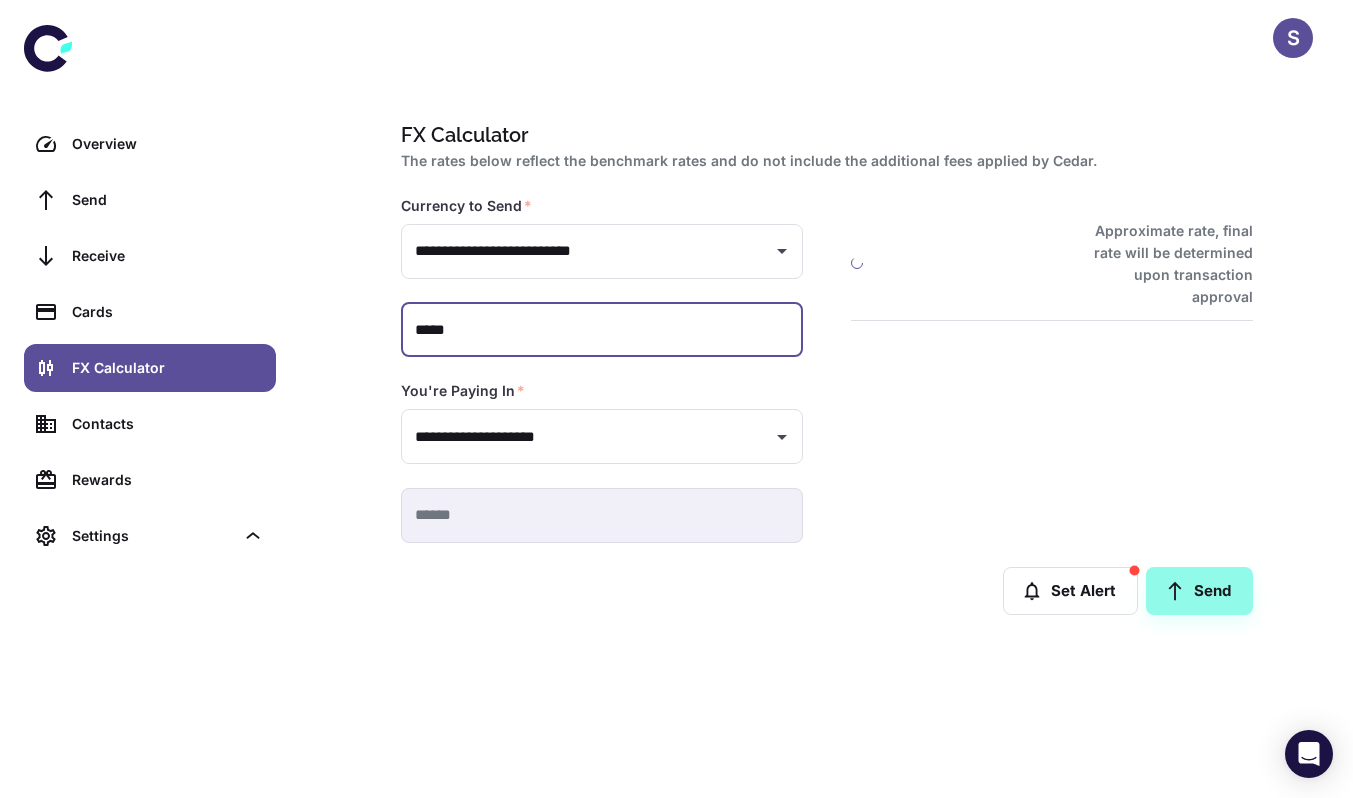 type on "**********" 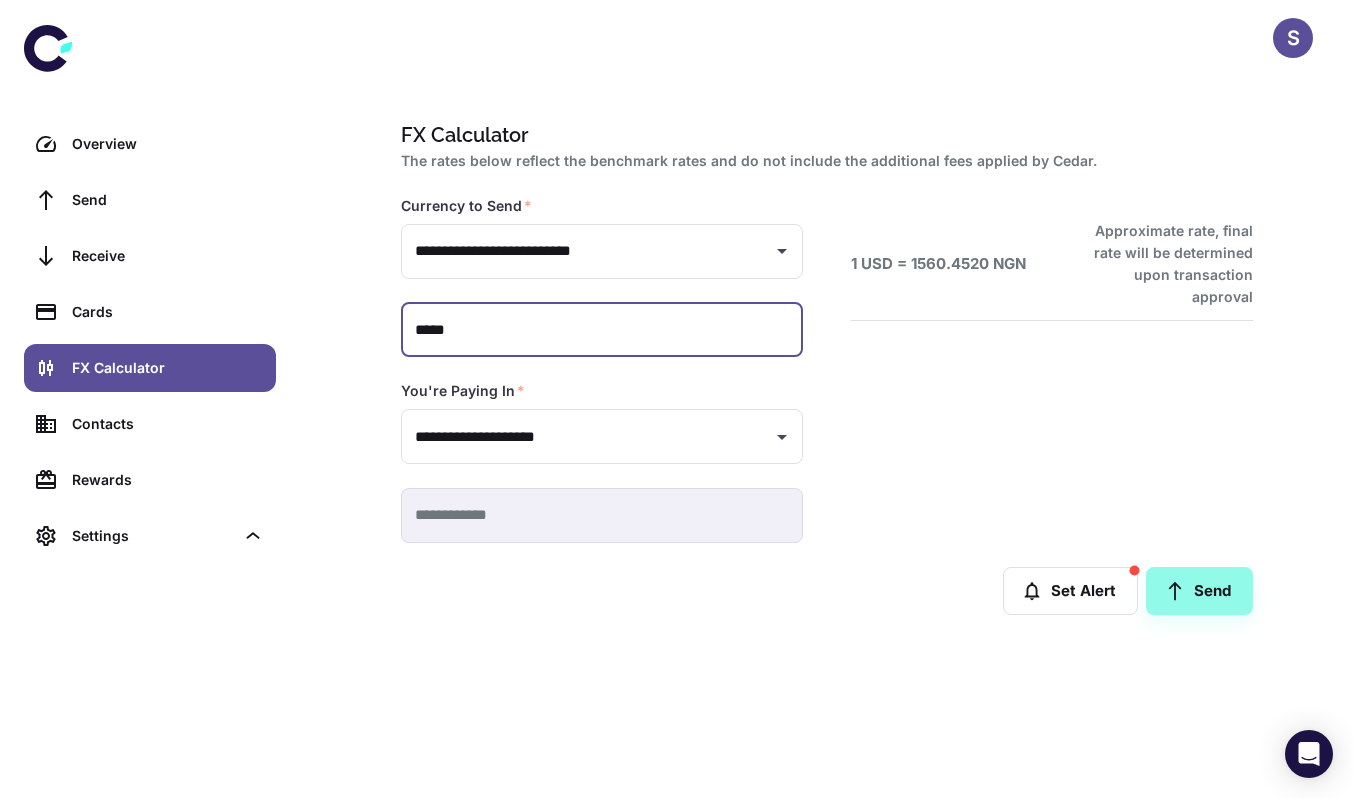 type on "******" 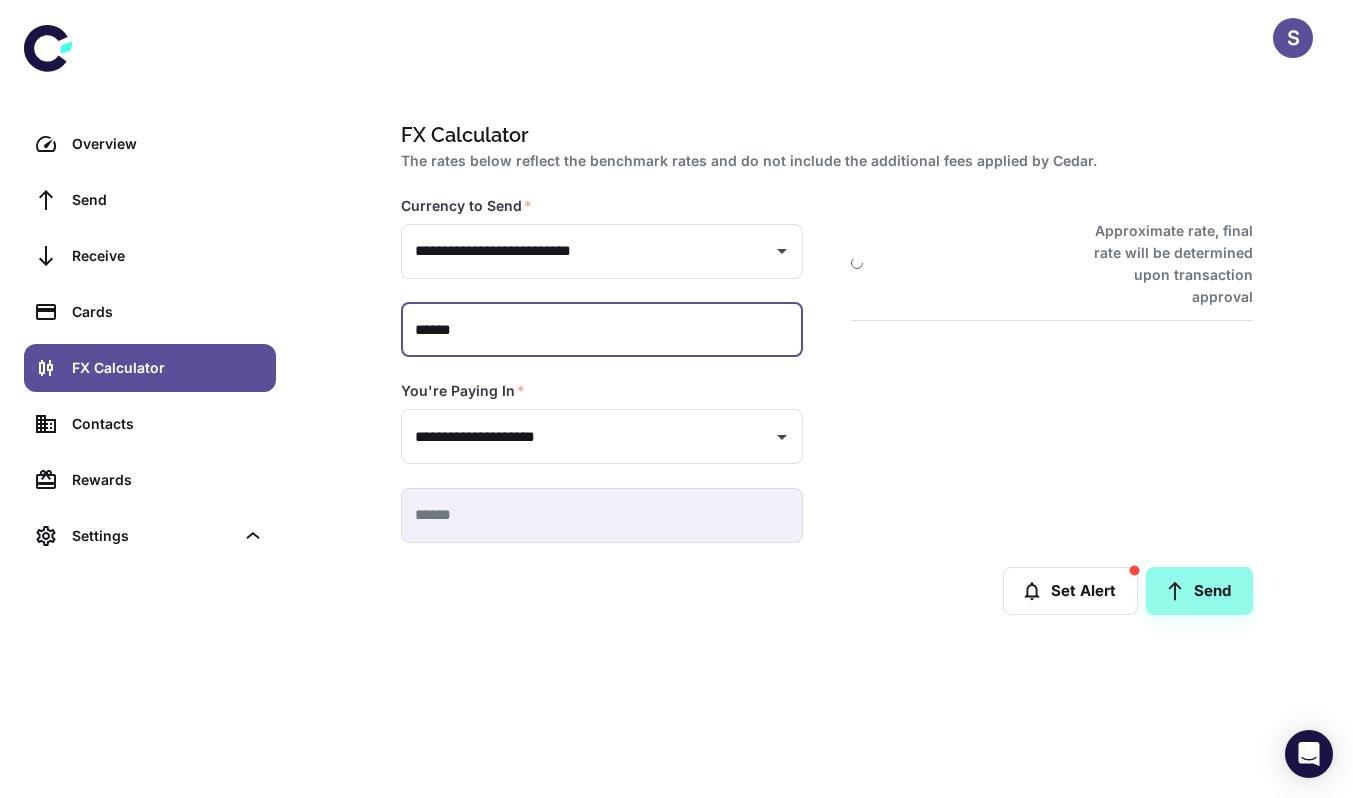 type on "**********" 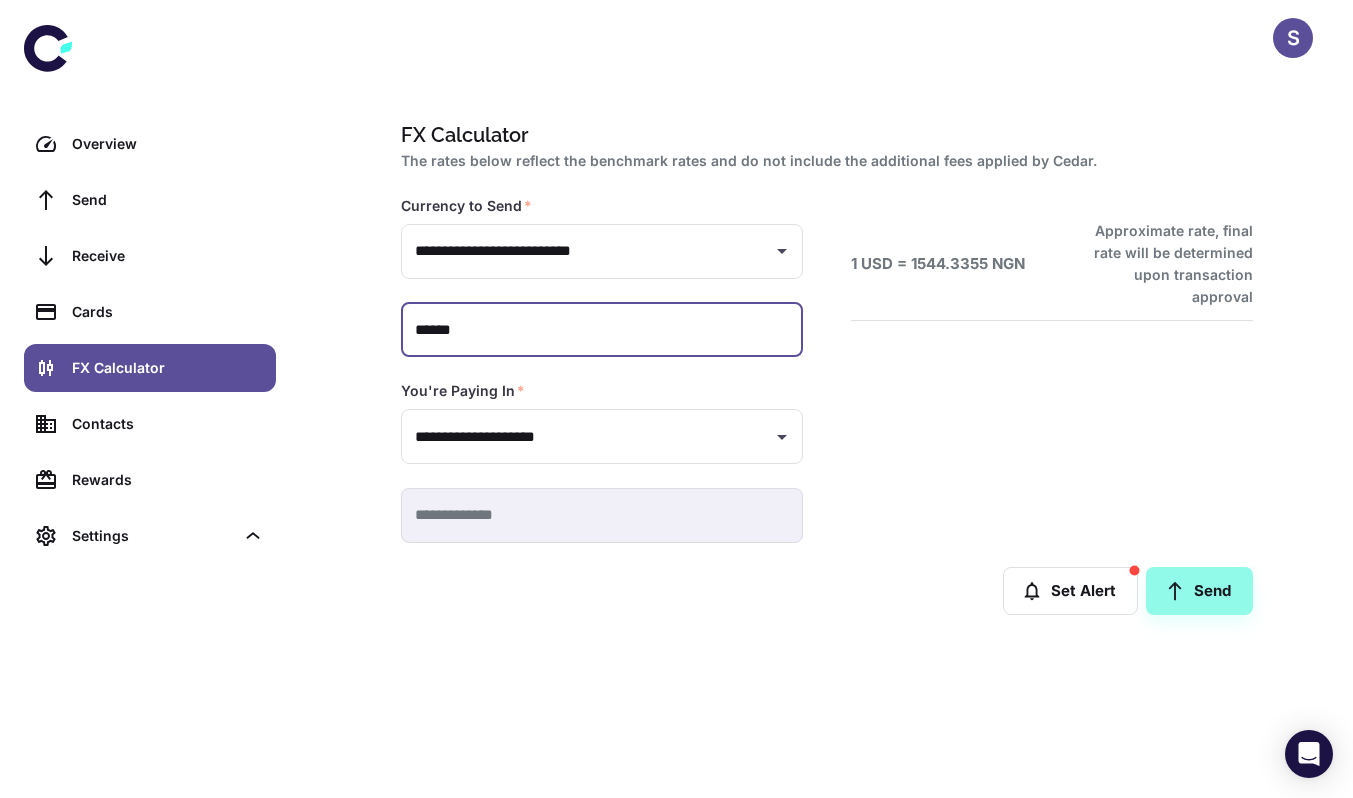 type on "******" 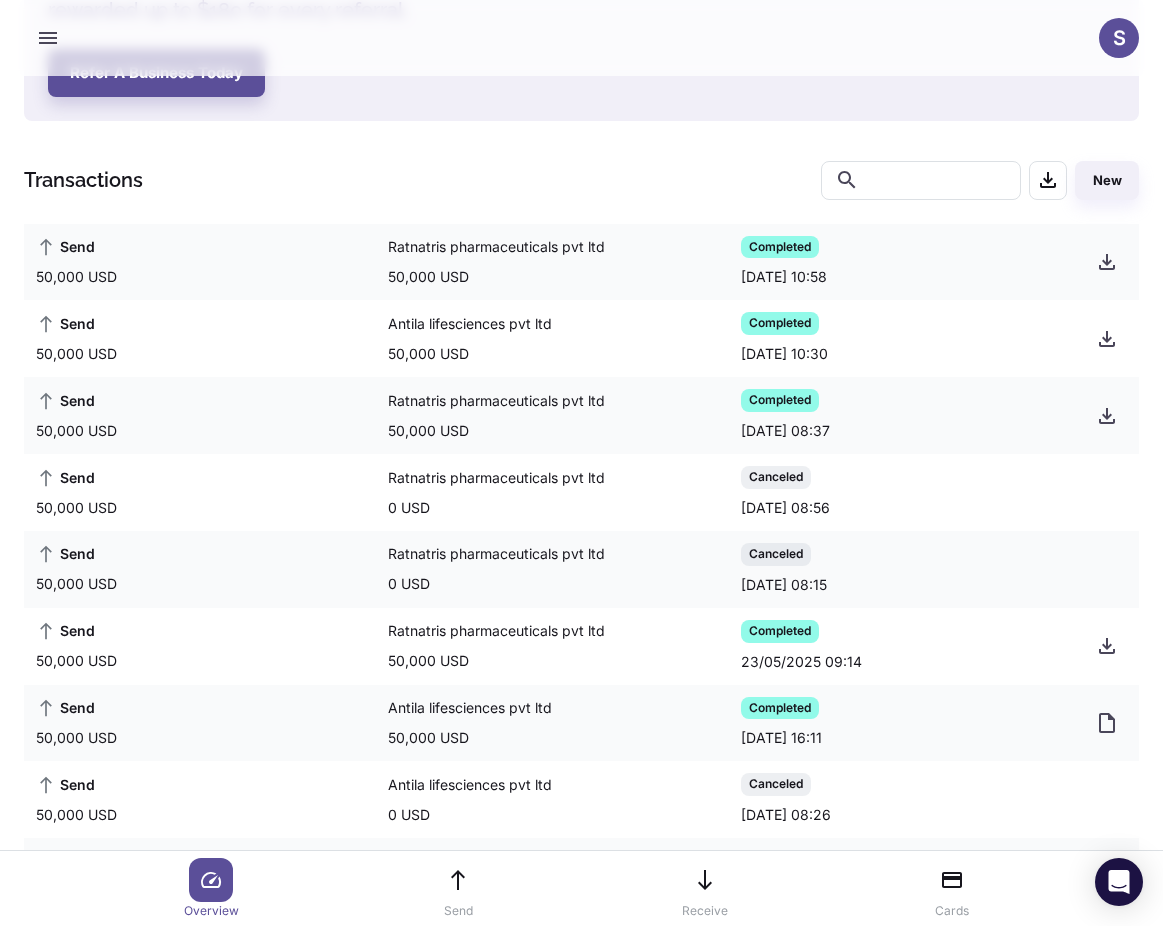 scroll, scrollTop: 0, scrollLeft: 0, axis: both 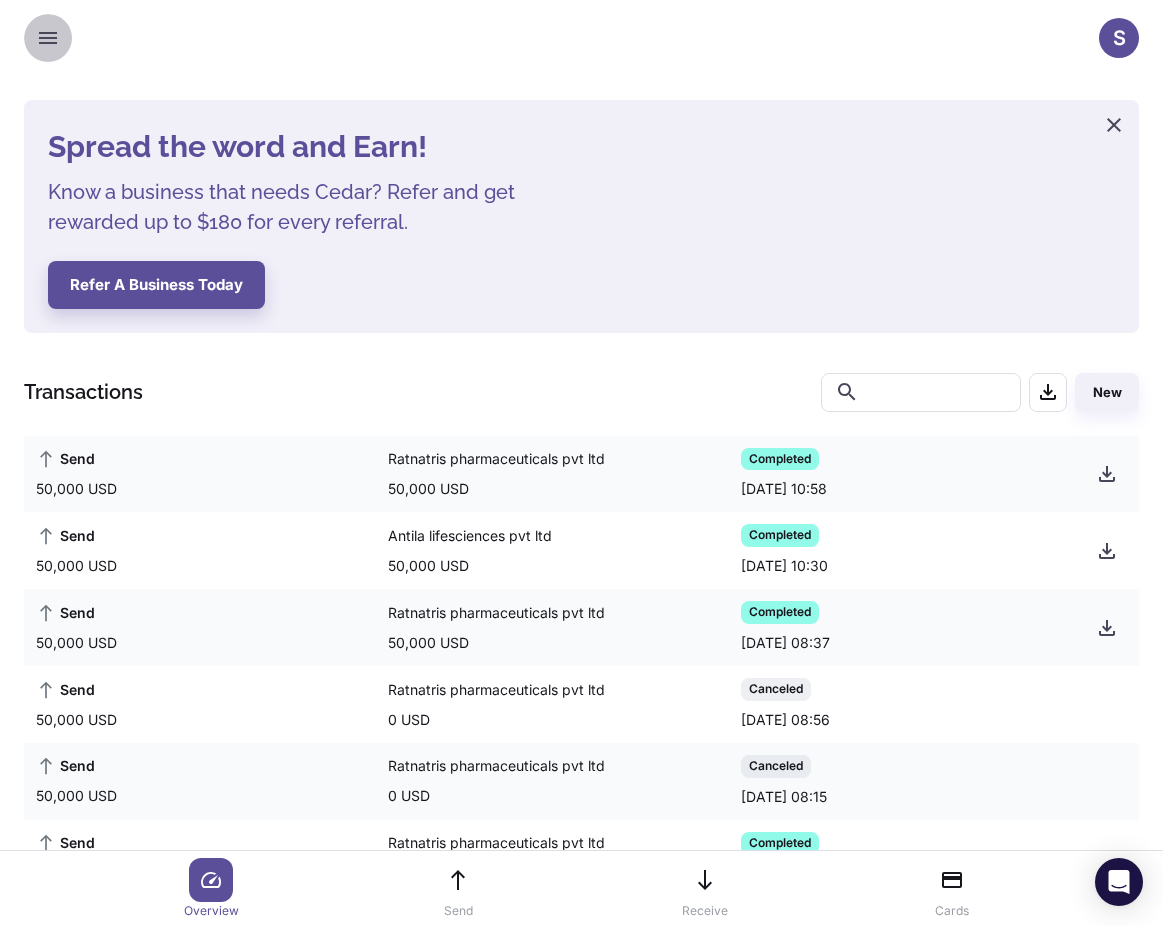 click 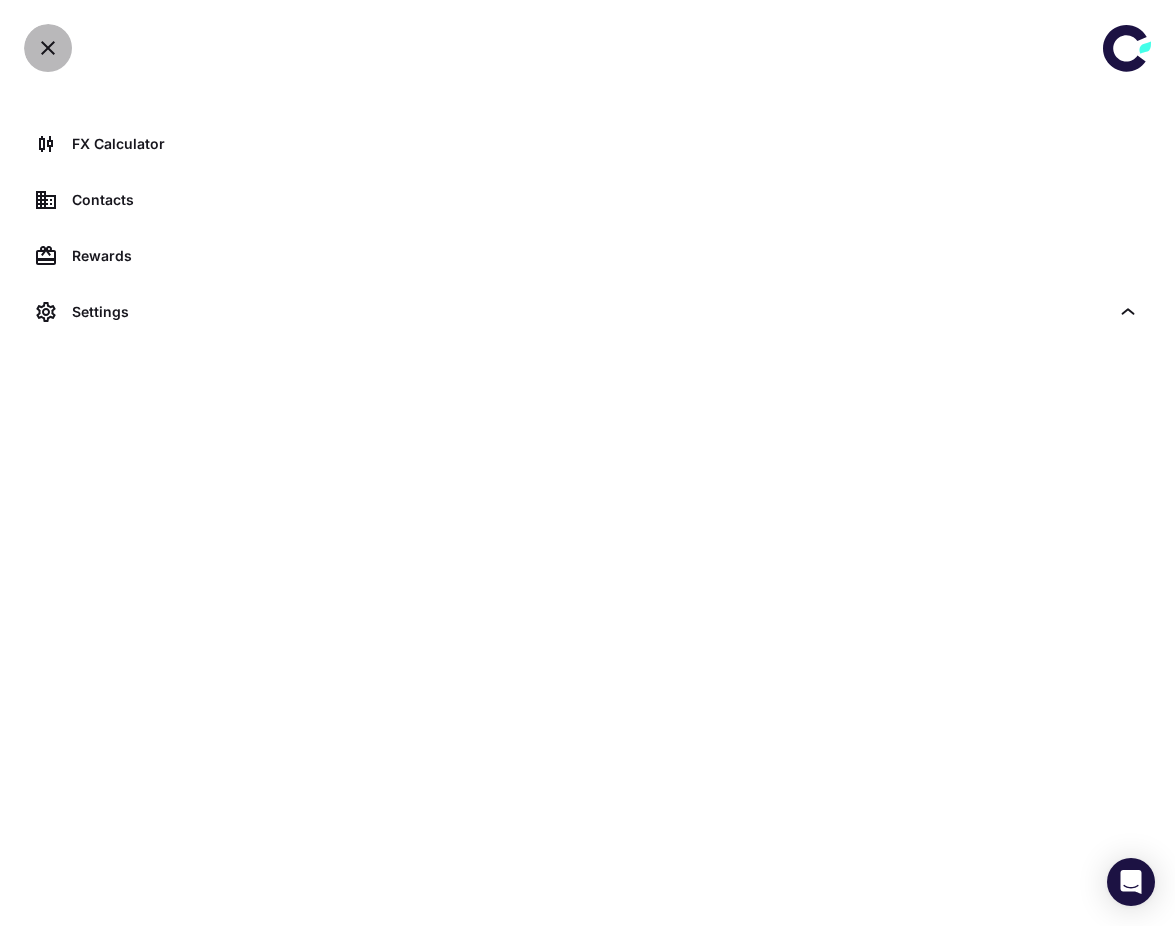 click 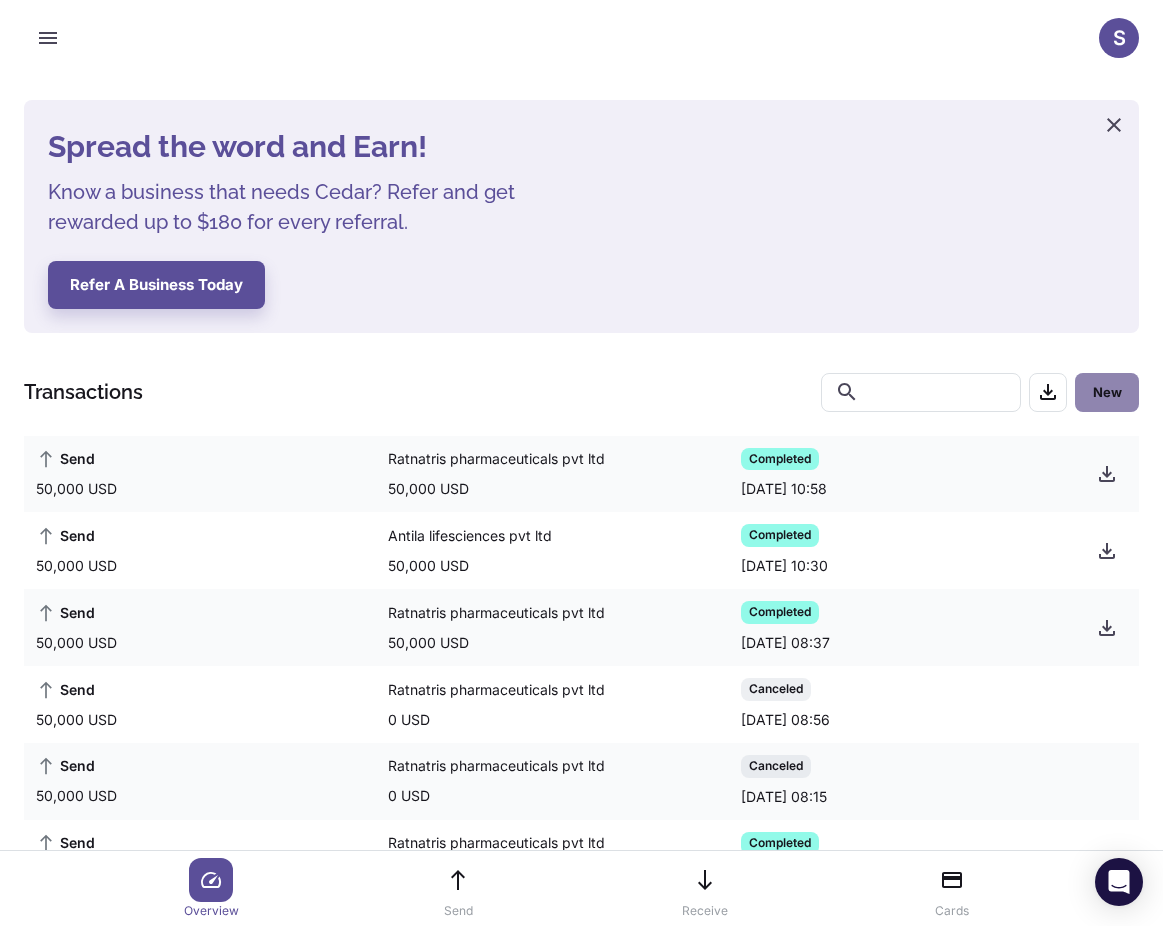 click on "New" at bounding box center (1107, 392) 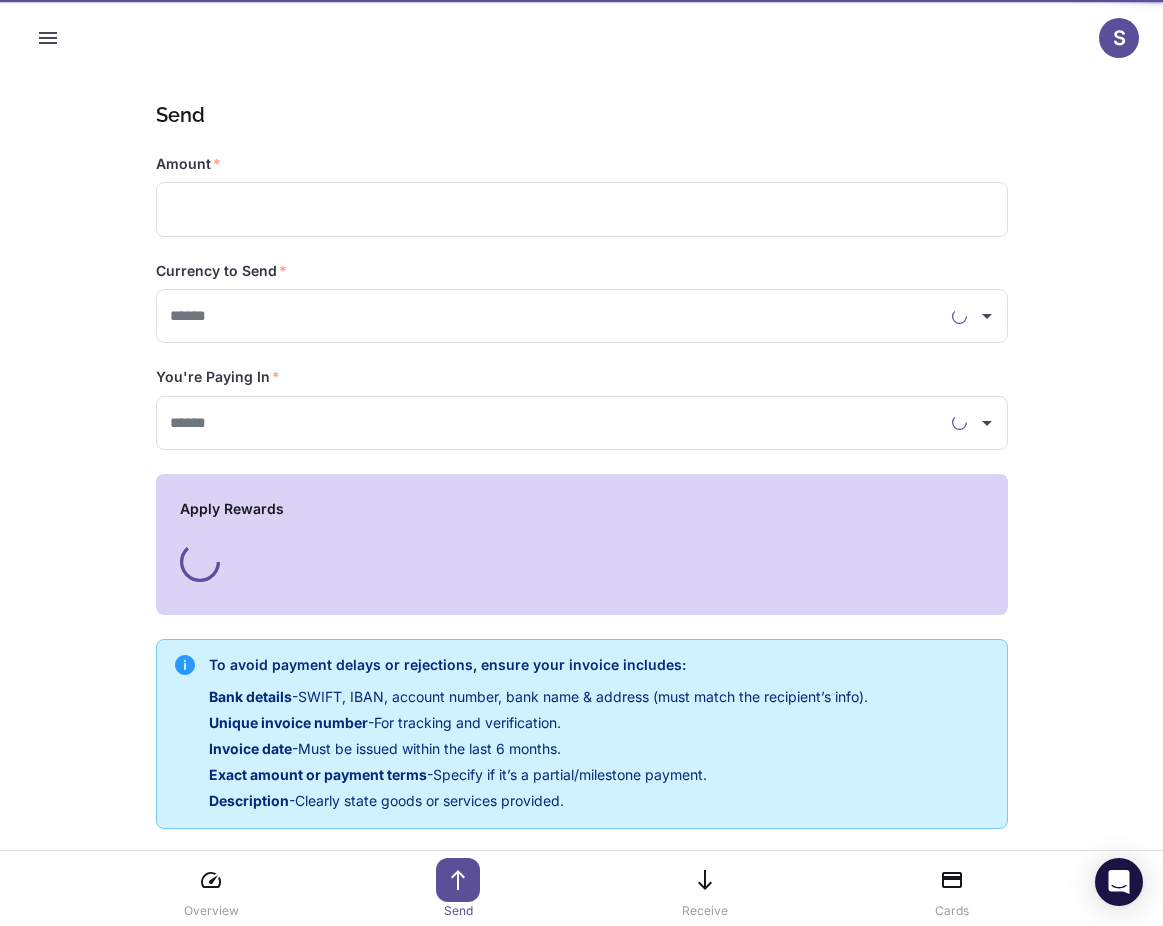 type on "**********" 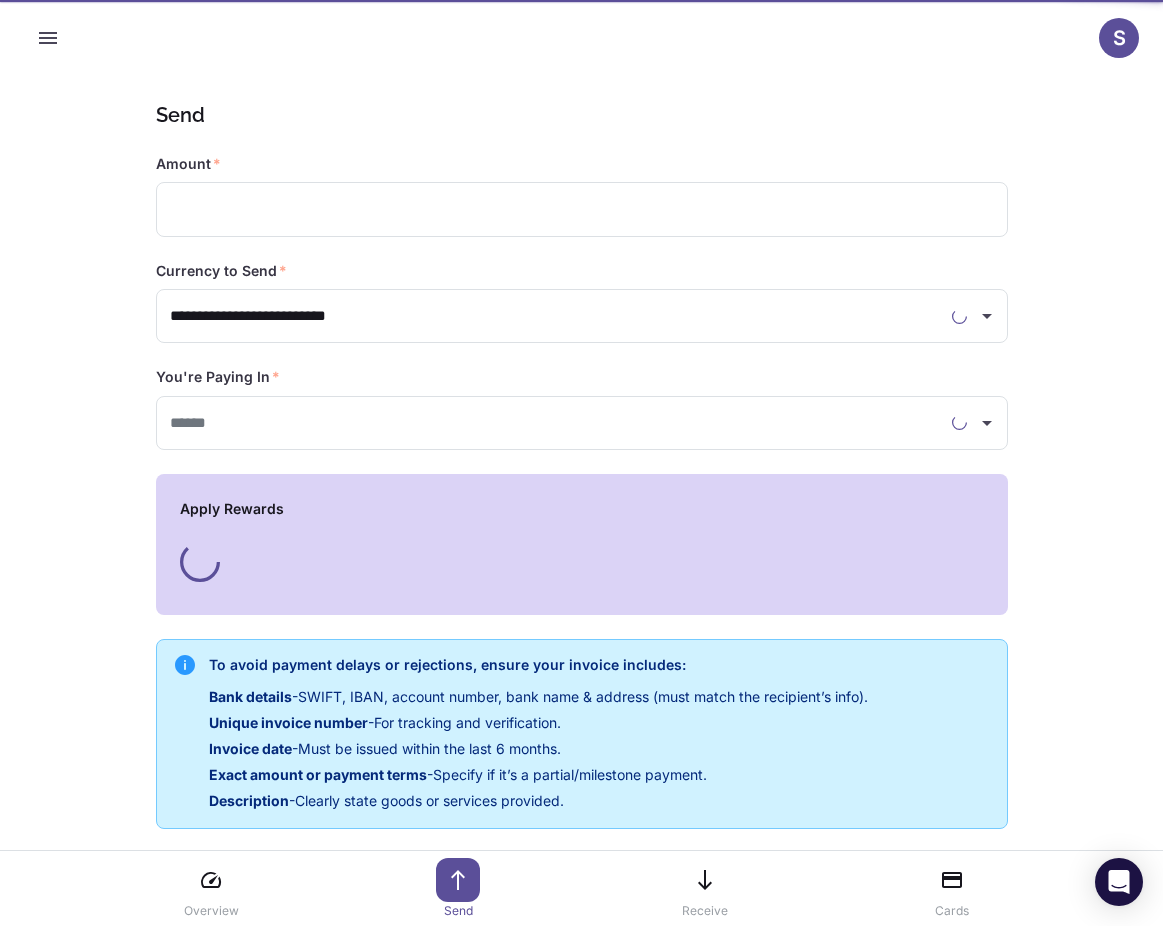 type on "**********" 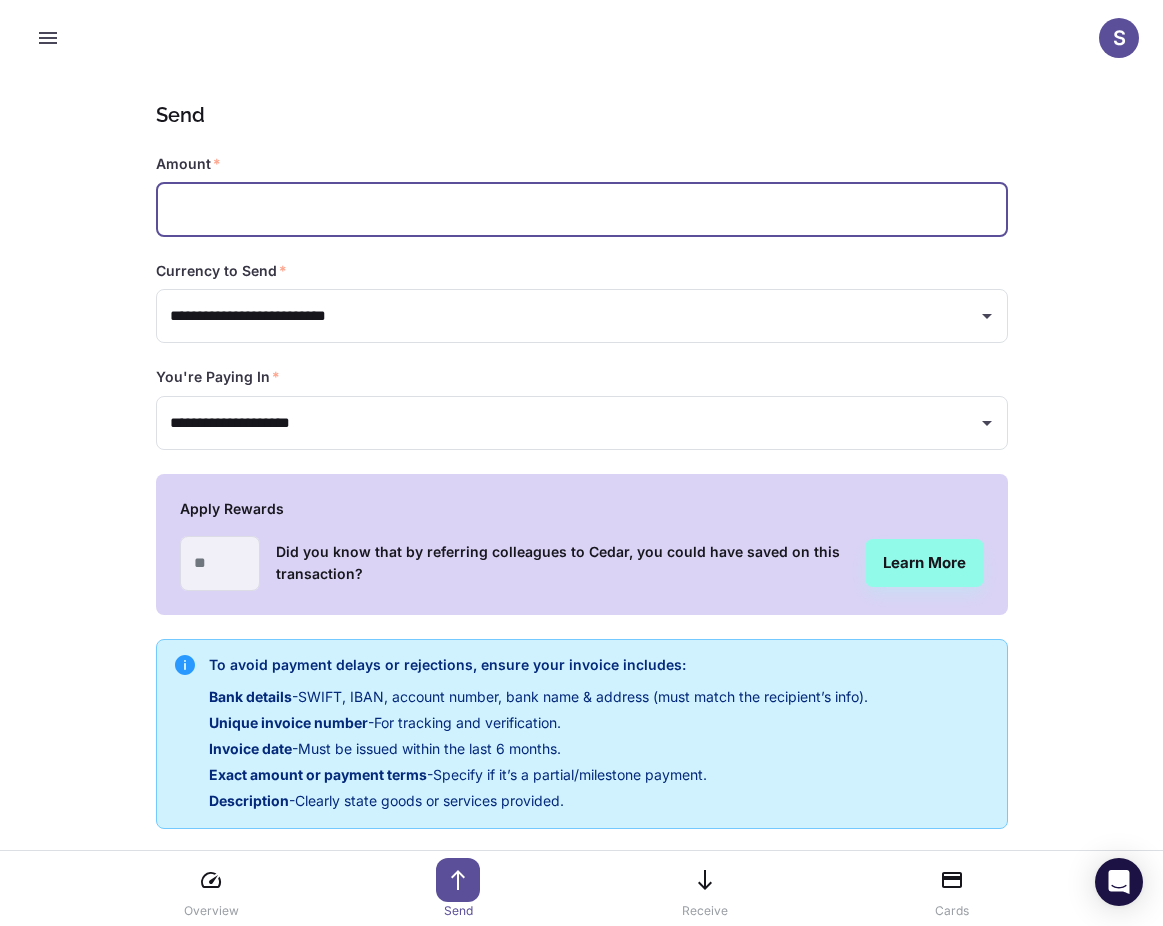 click at bounding box center [582, 209] 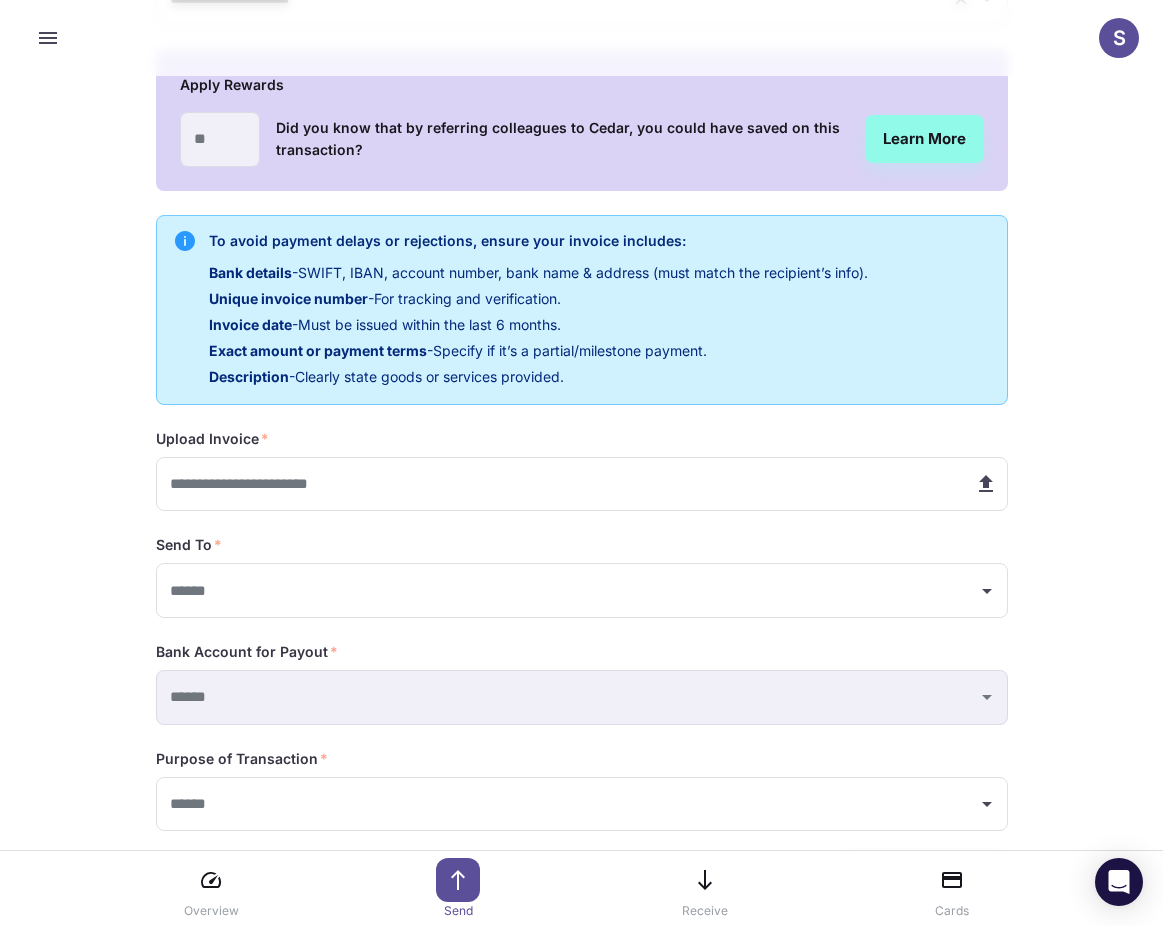 scroll, scrollTop: 517, scrollLeft: 0, axis: vertical 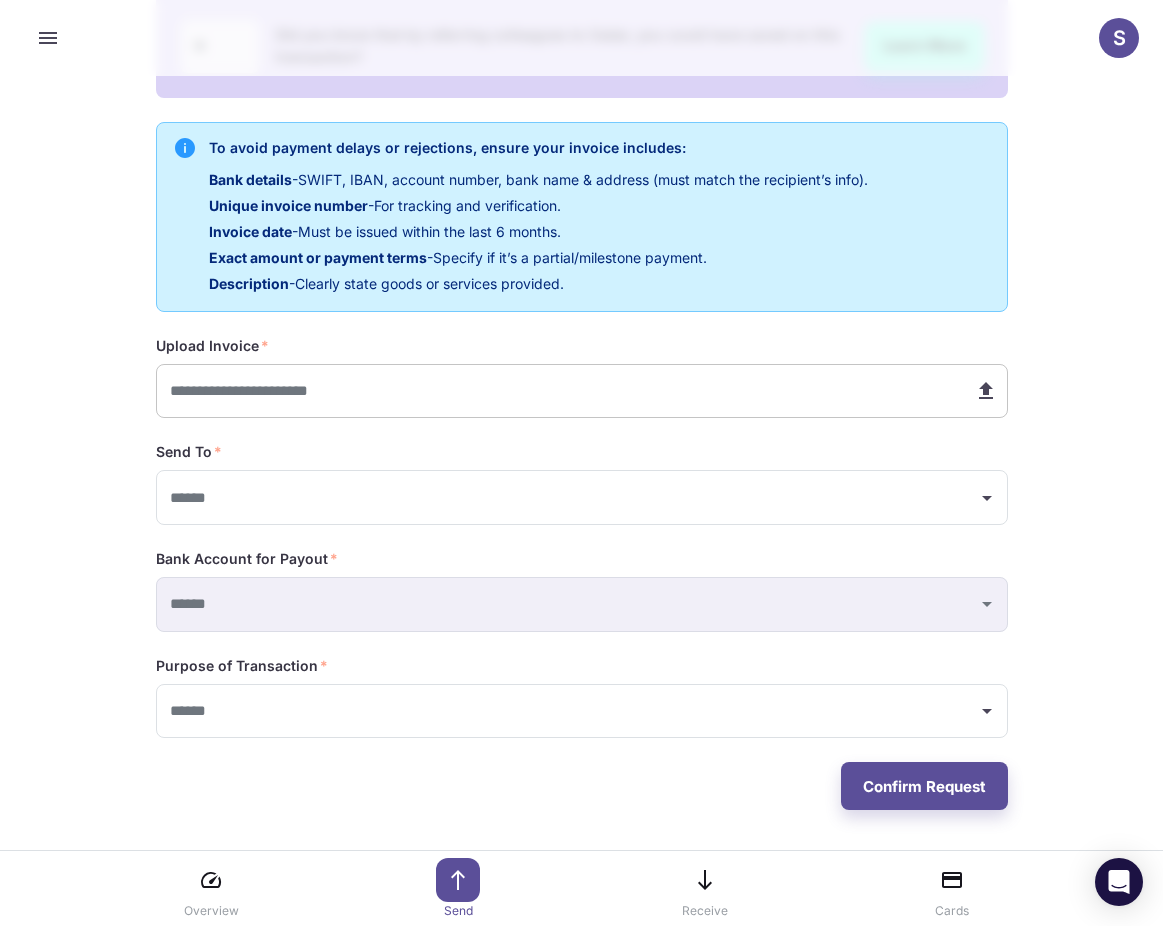 type on "******" 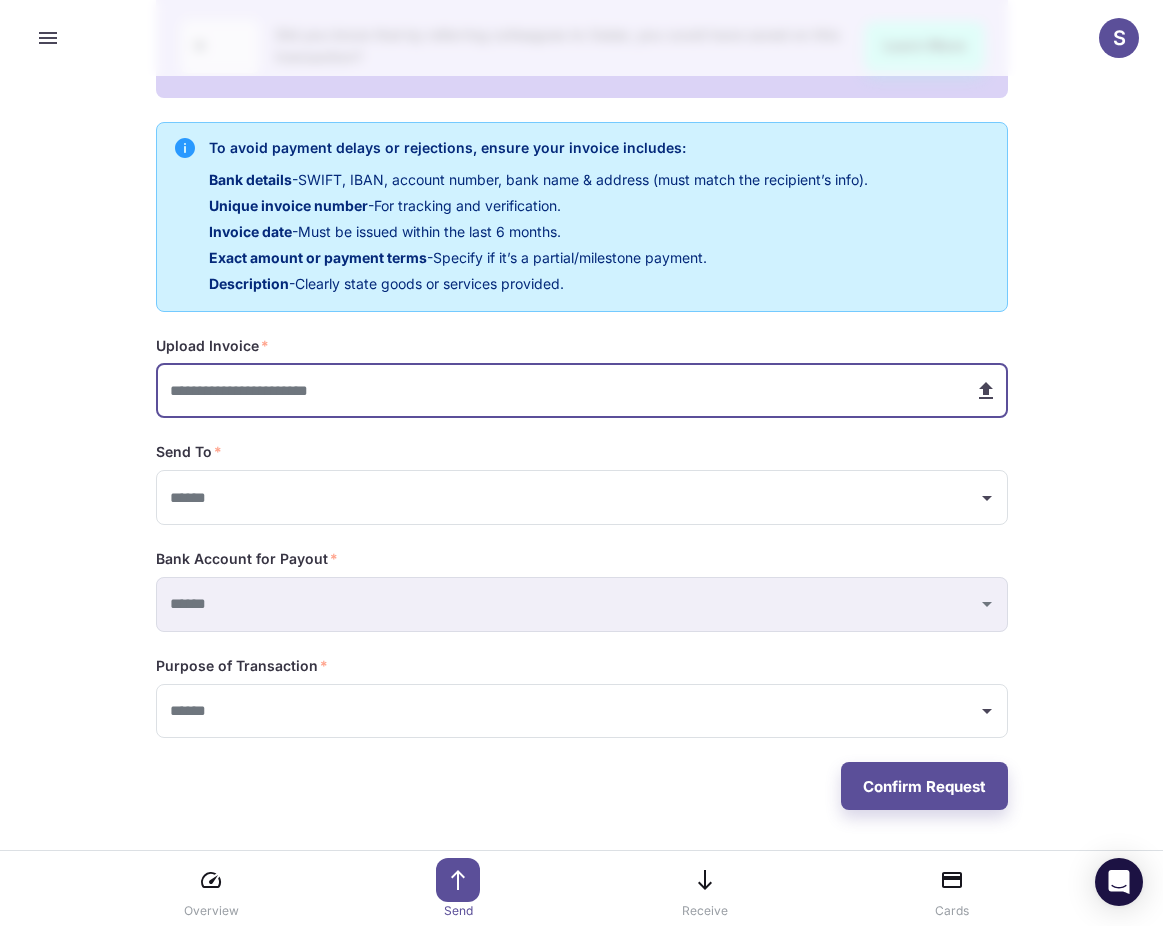 type on "**********" 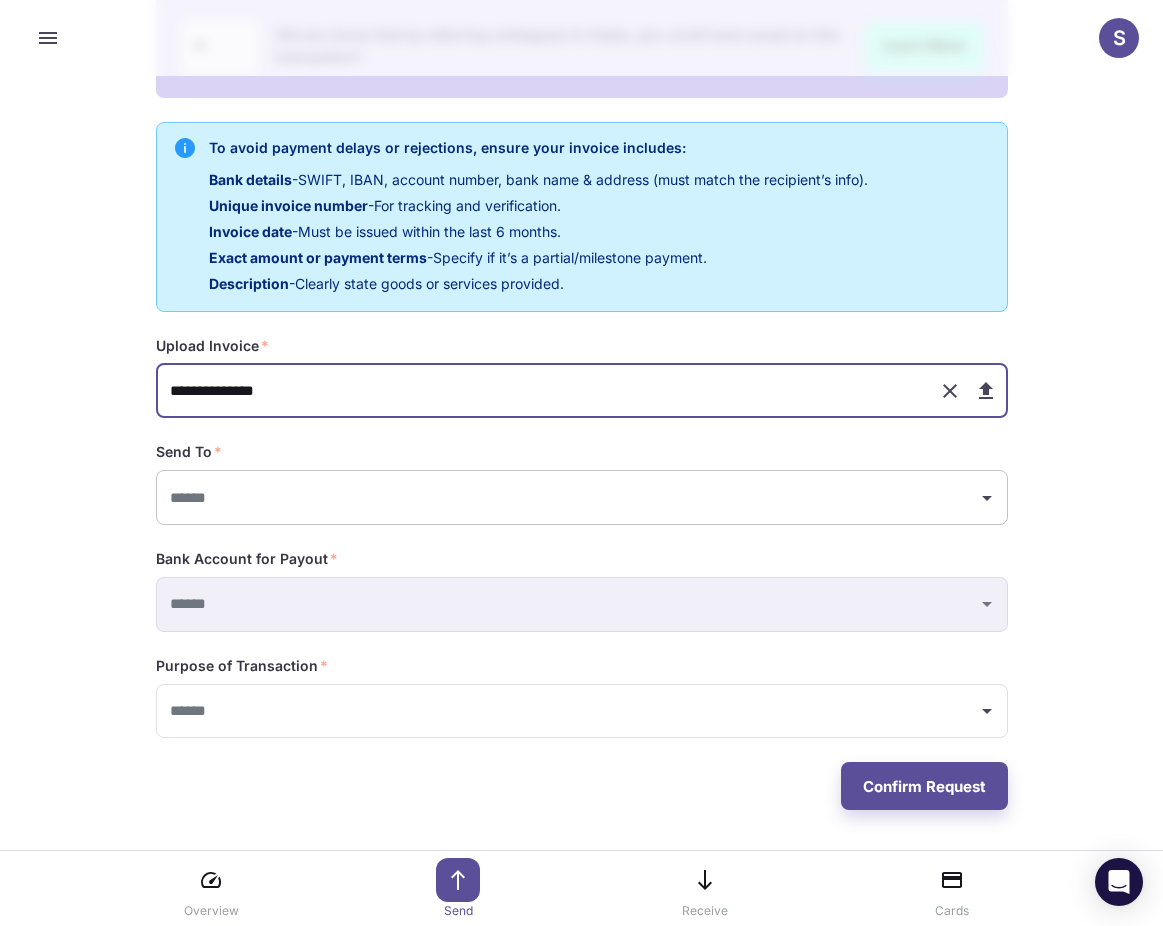 click at bounding box center [567, 497] 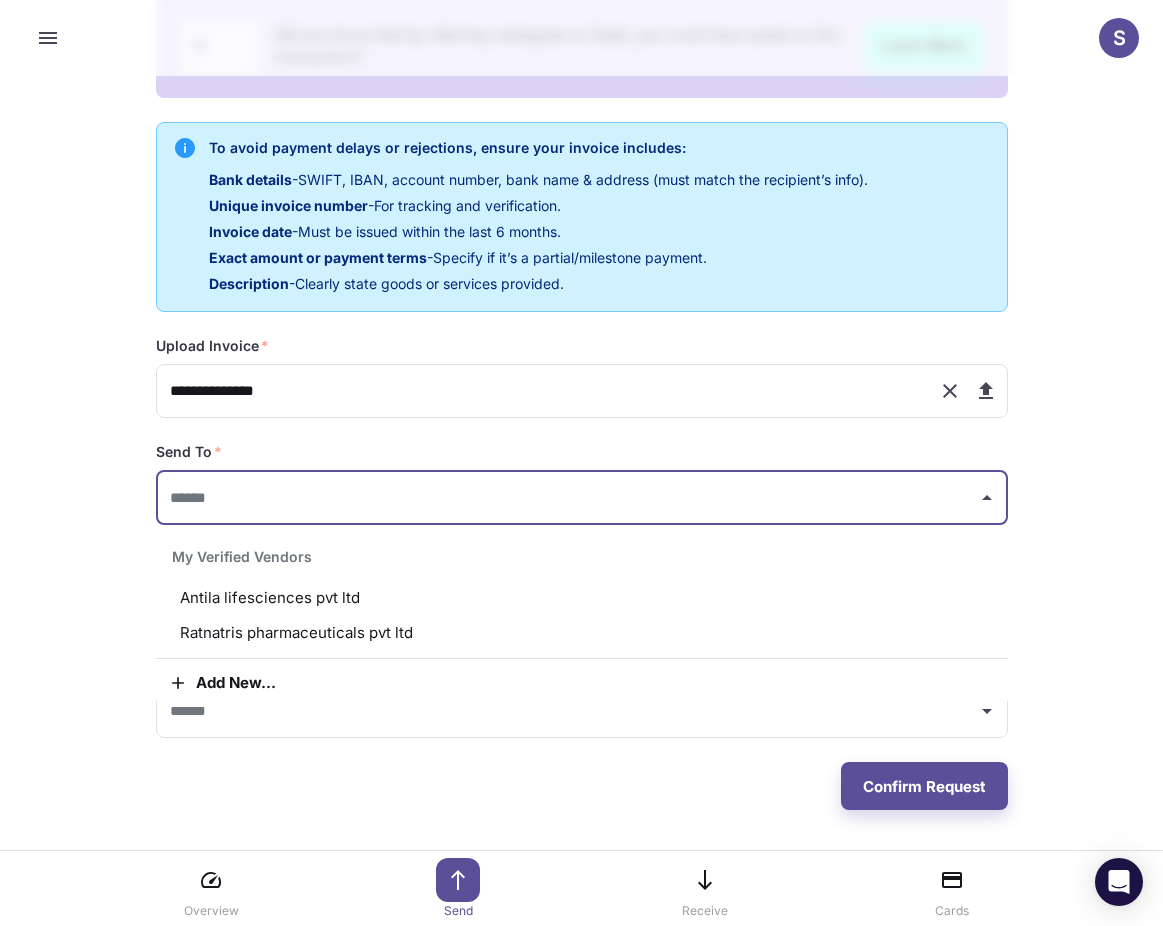 click on "Antila lifesciences pvt ltd" at bounding box center (582, 598) 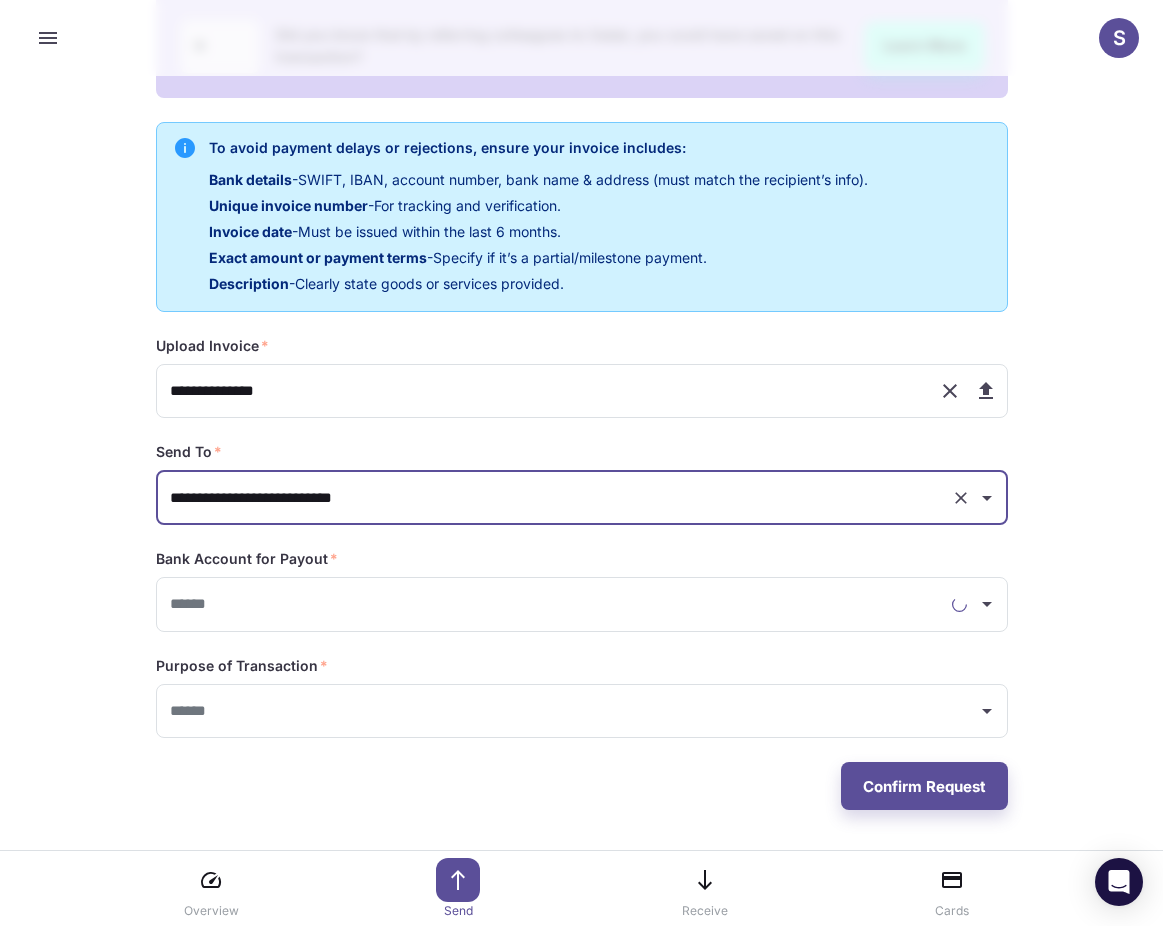 type on "**********" 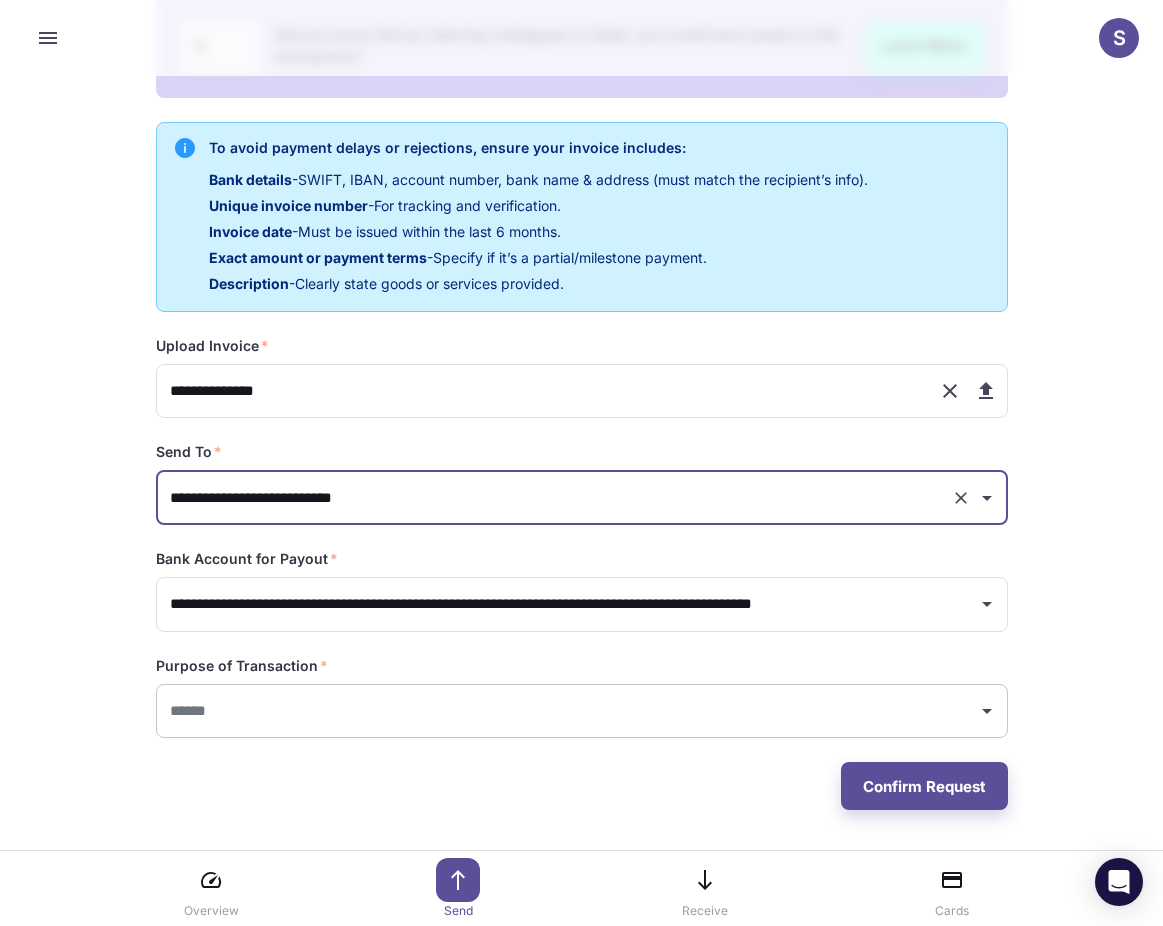 click at bounding box center (567, 711) 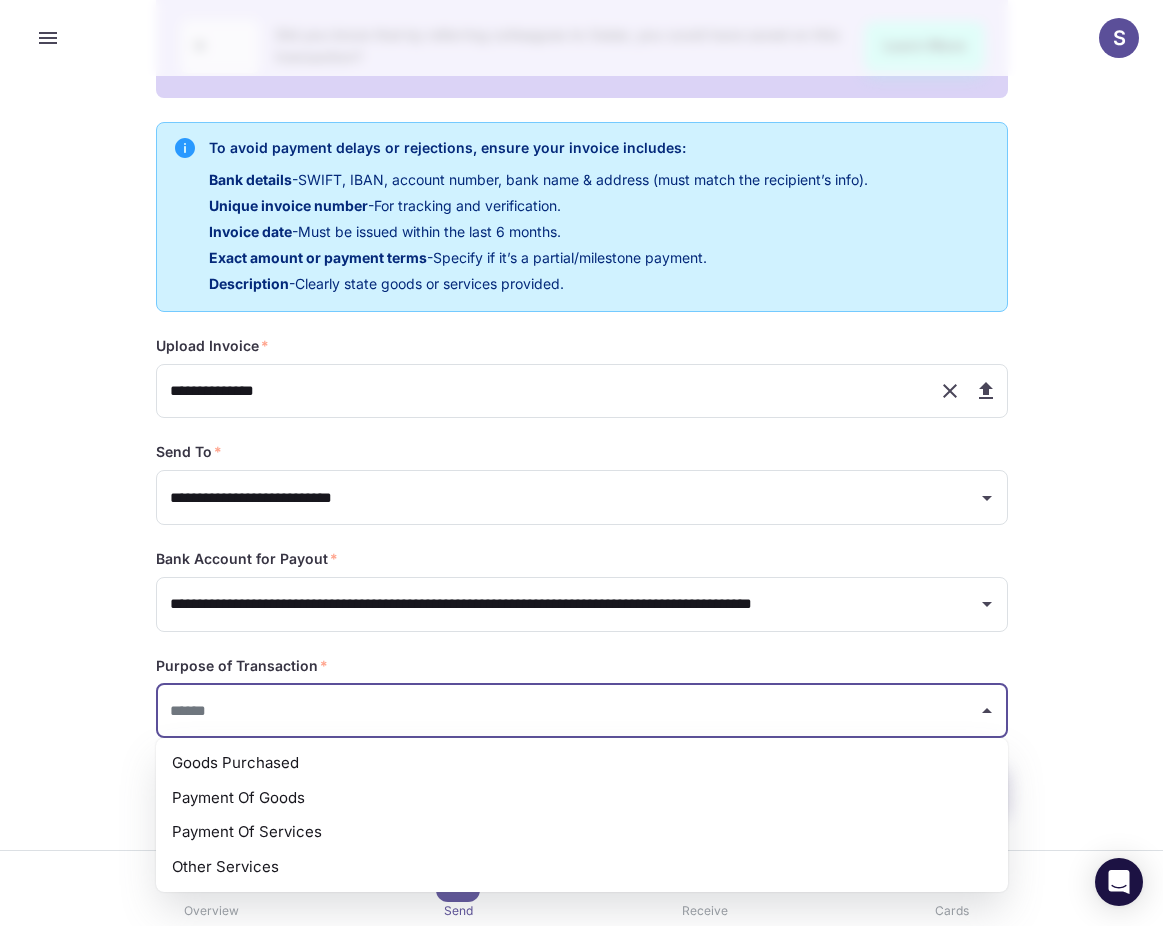 click on "Goods Purchased" at bounding box center (582, 763) 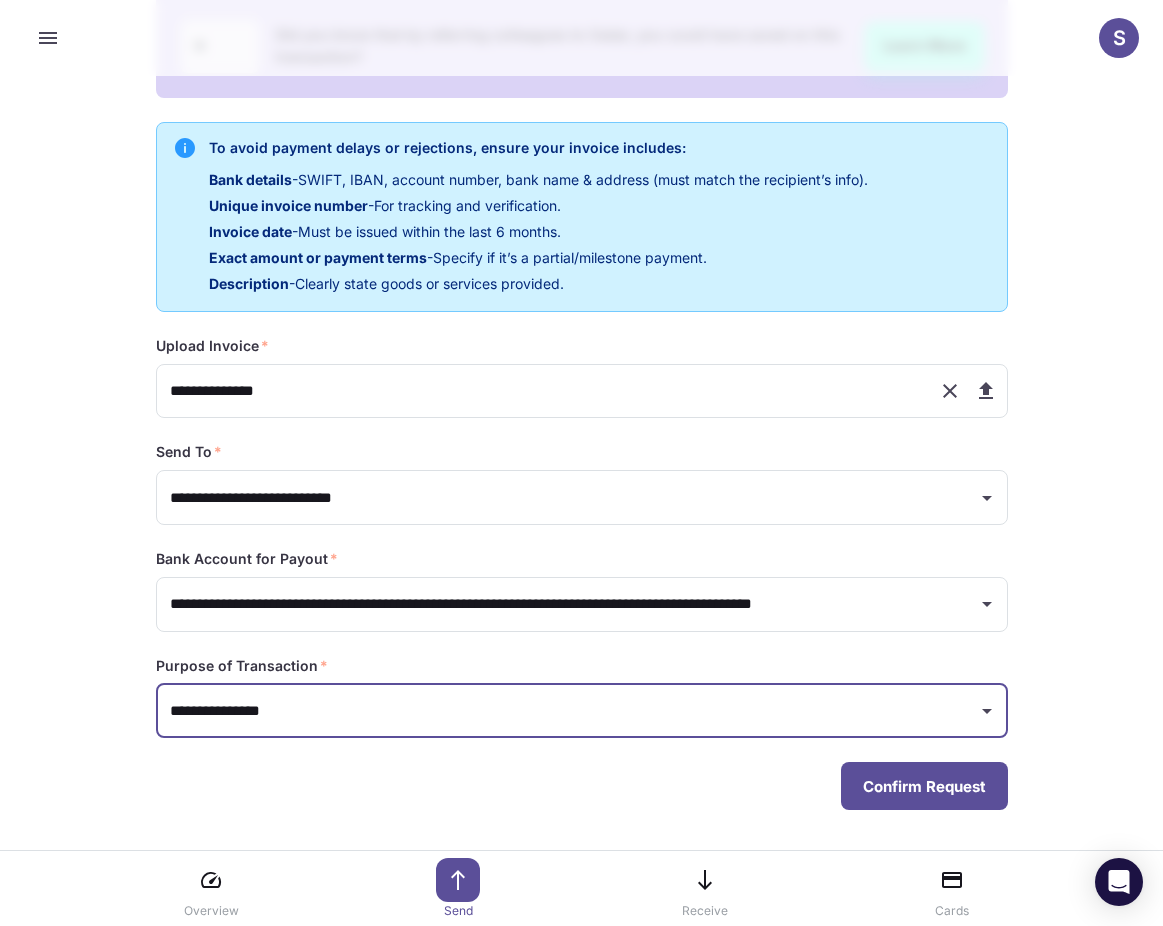 click on "Confirm Request" at bounding box center (924, 786) 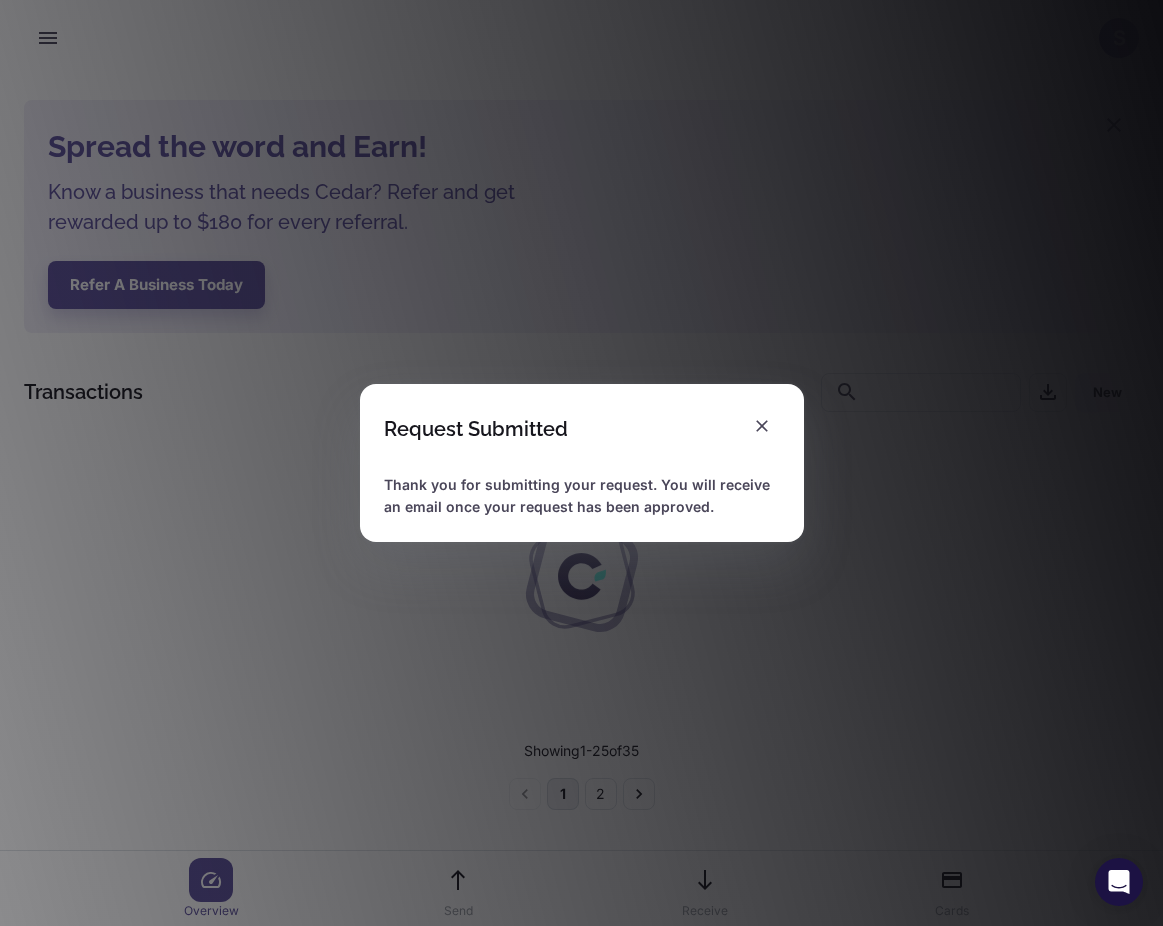 scroll, scrollTop: 0, scrollLeft: 0, axis: both 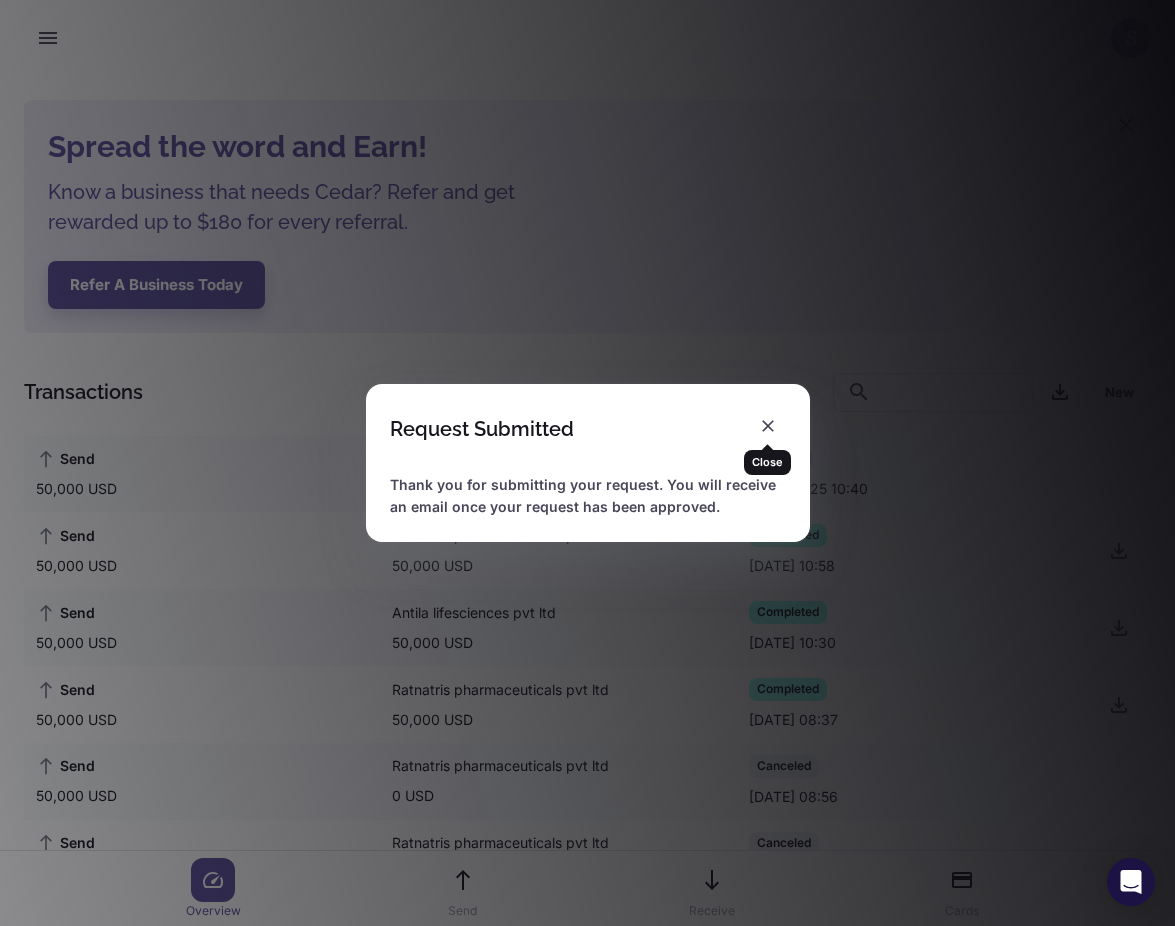 click 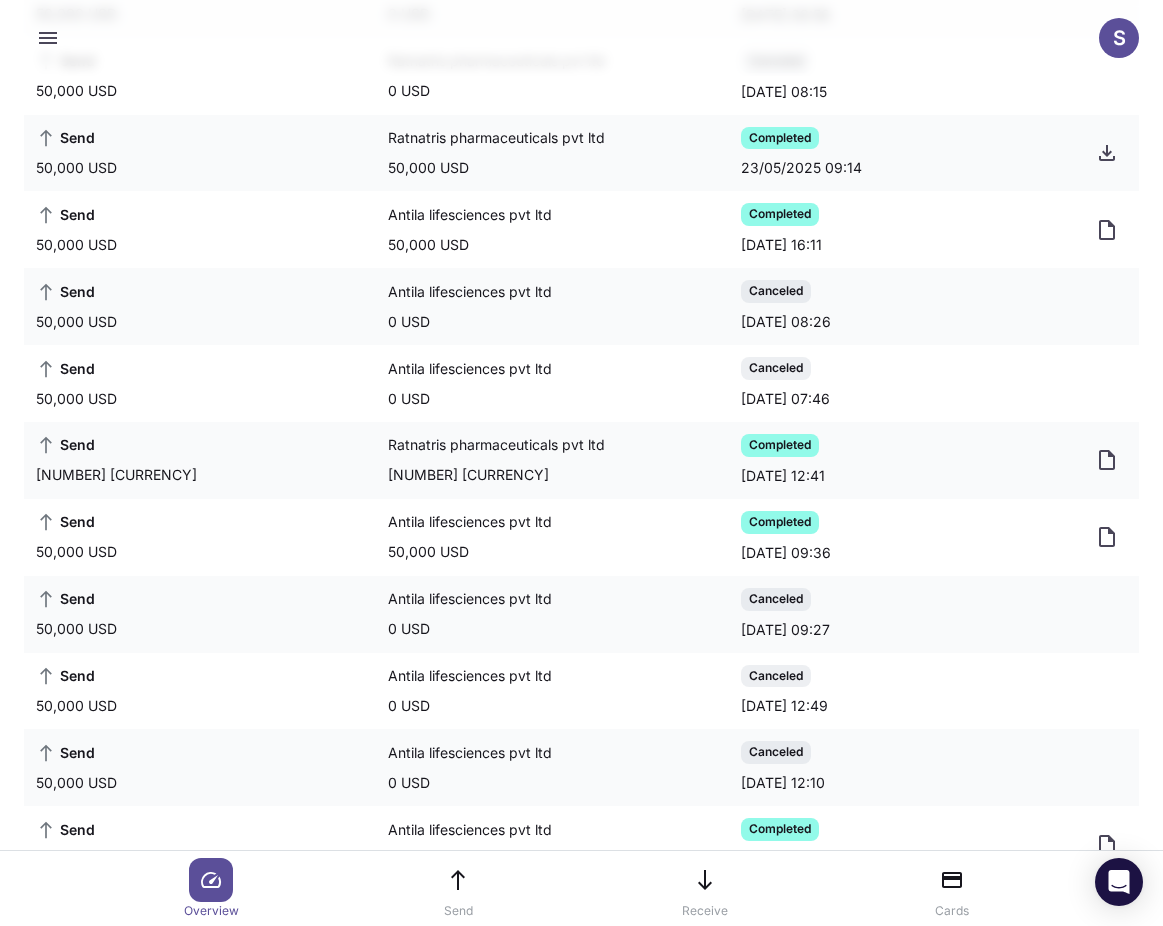 scroll, scrollTop: 0, scrollLeft: 0, axis: both 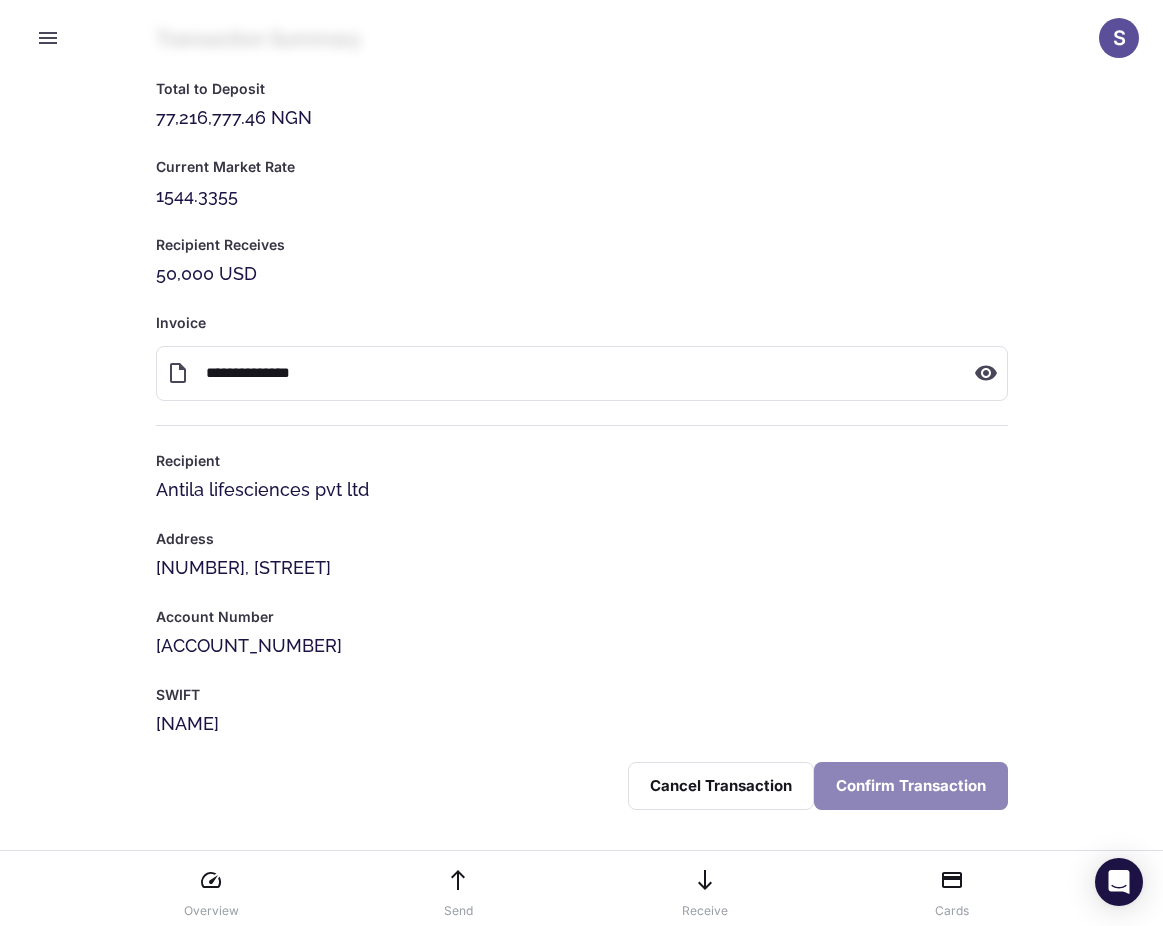 click on "Confirm Transaction" at bounding box center (911, 786) 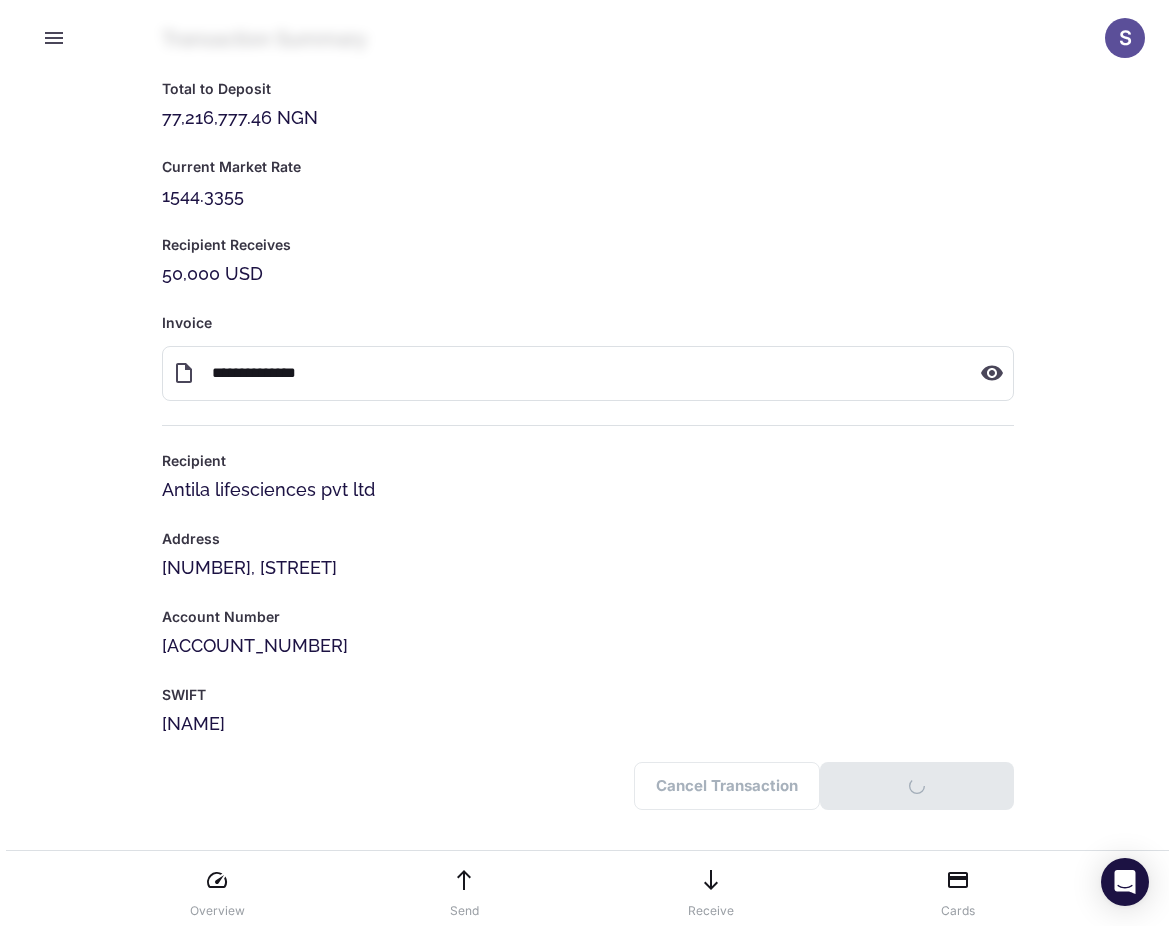 scroll, scrollTop: 0, scrollLeft: 0, axis: both 